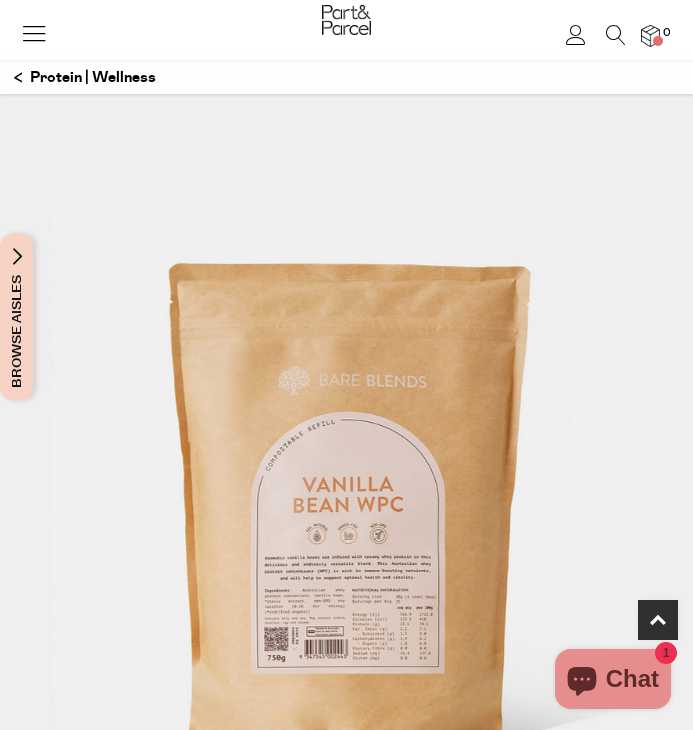 scroll, scrollTop: 623, scrollLeft: 0, axis: vertical 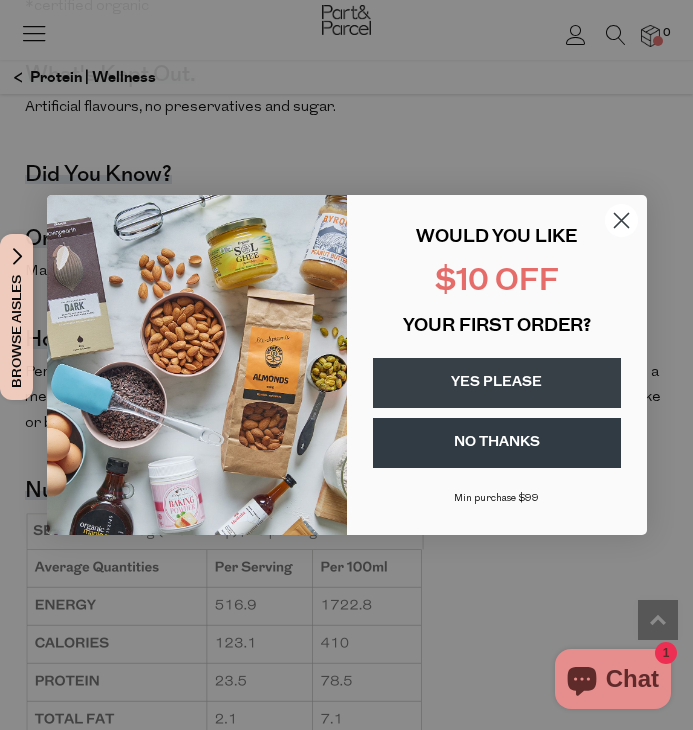 click 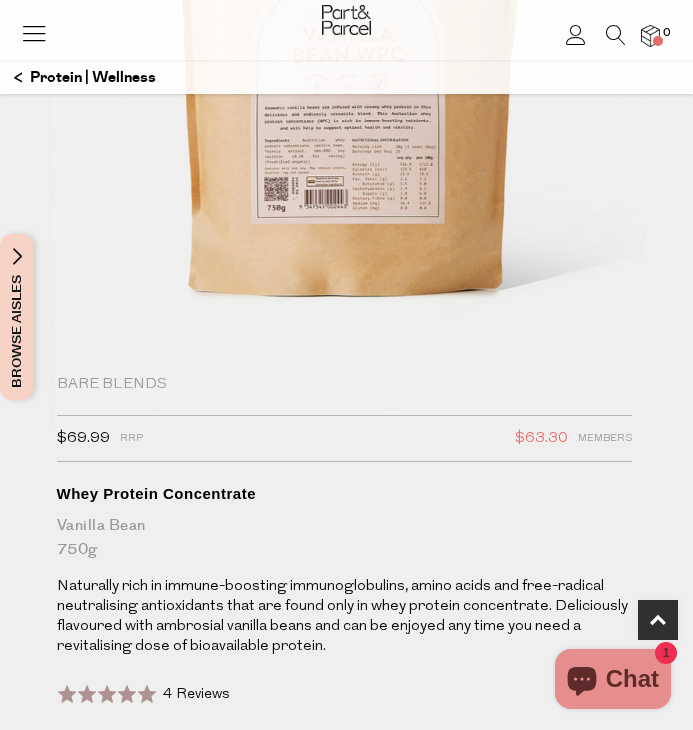 scroll, scrollTop: 457, scrollLeft: 0, axis: vertical 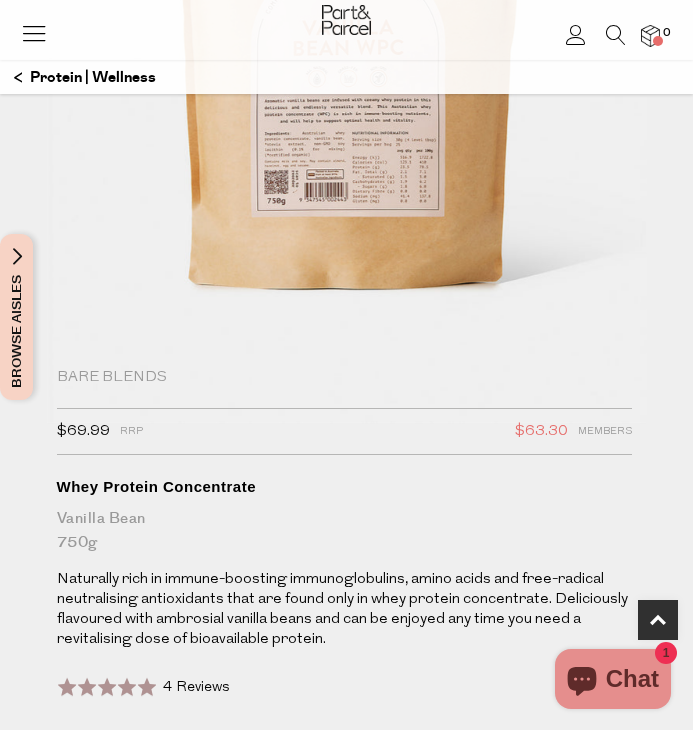 click on "Bare Blends" at bounding box center (344, 378) 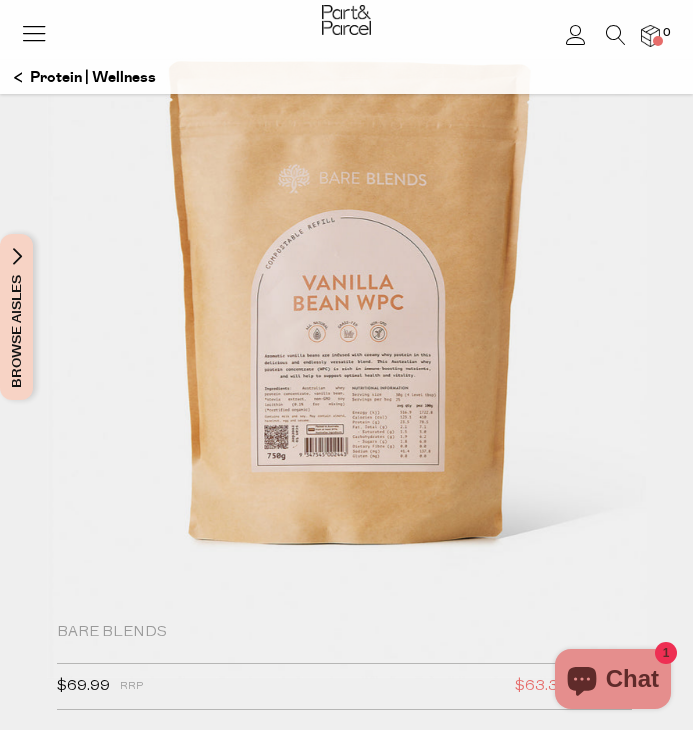 scroll, scrollTop: 0, scrollLeft: 0, axis: both 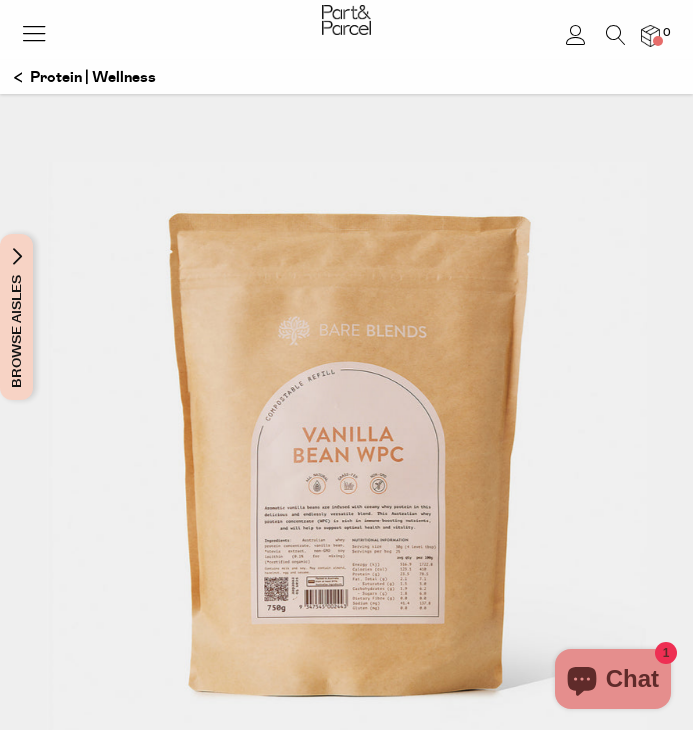 click at bounding box center (606, 39) 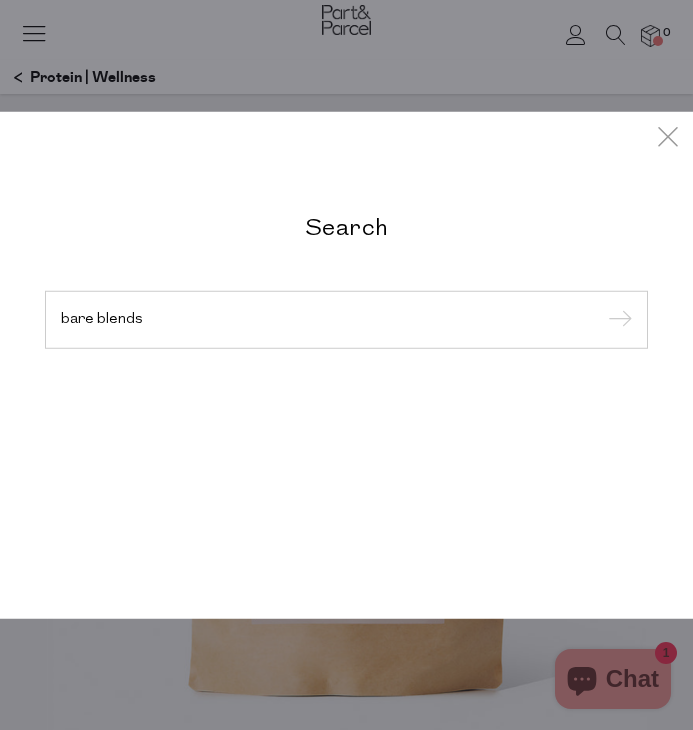 type on "bare blends" 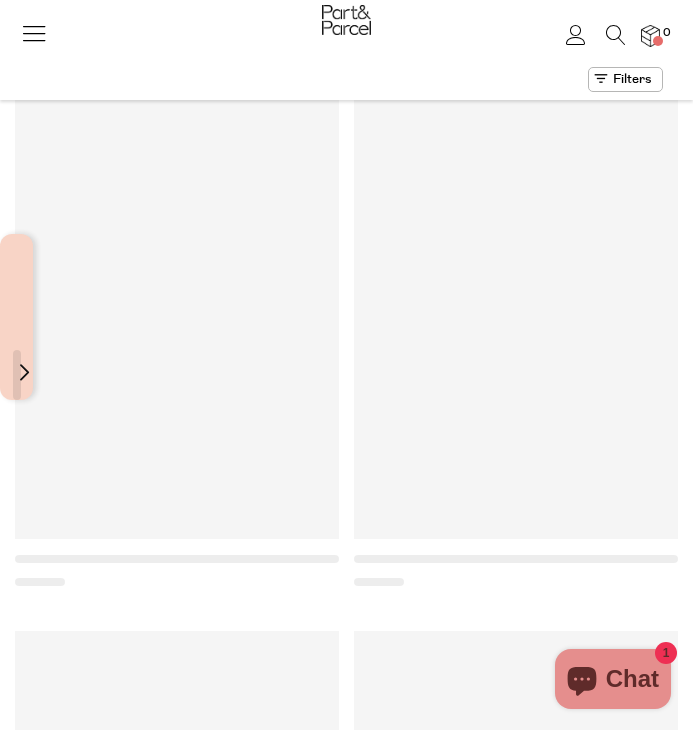 scroll, scrollTop: 0, scrollLeft: 0, axis: both 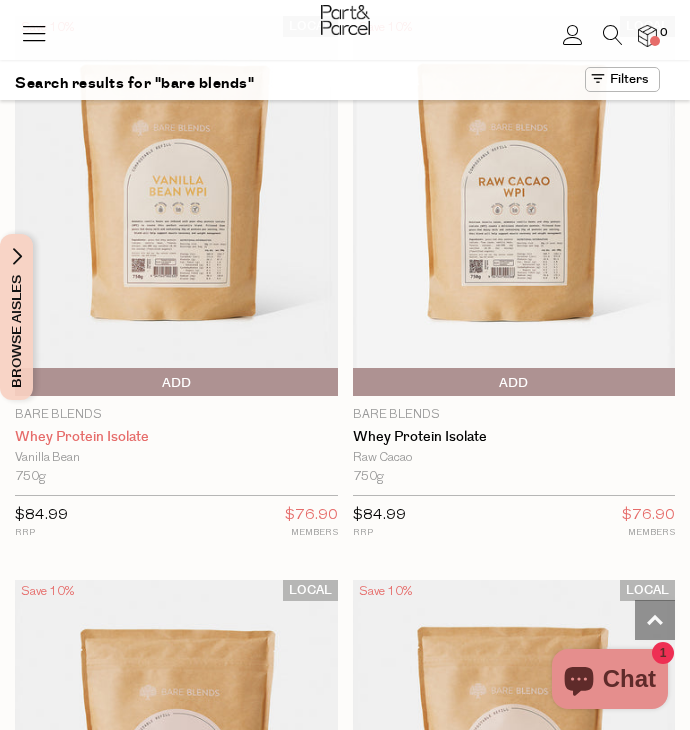 click on "Whey Protein Isolate" at bounding box center [176, 437] 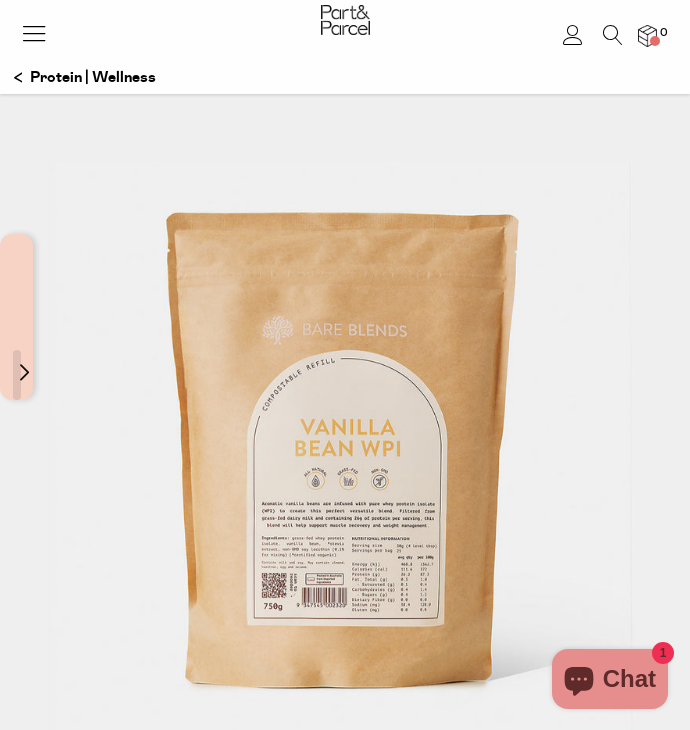 scroll, scrollTop: 0, scrollLeft: 0, axis: both 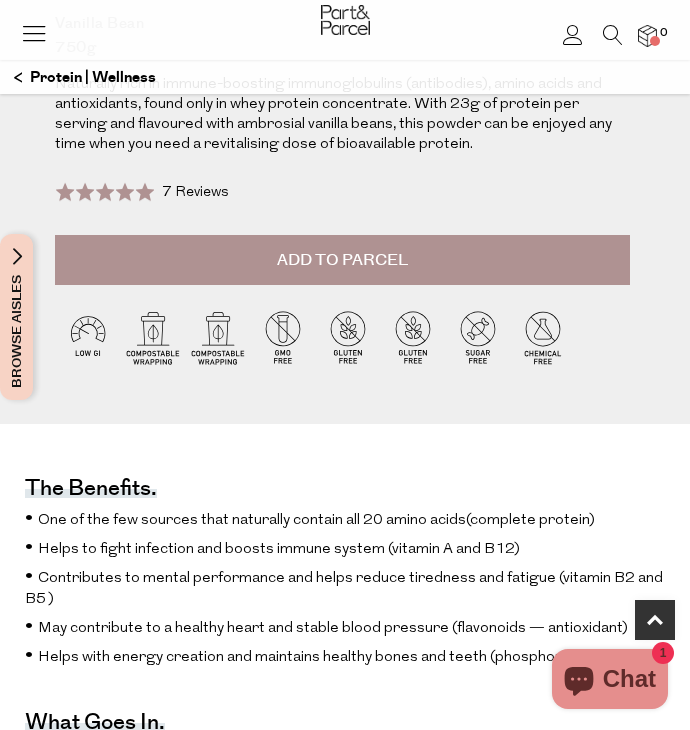 click on "Add to Parcel" at bounding box center (342, 260) 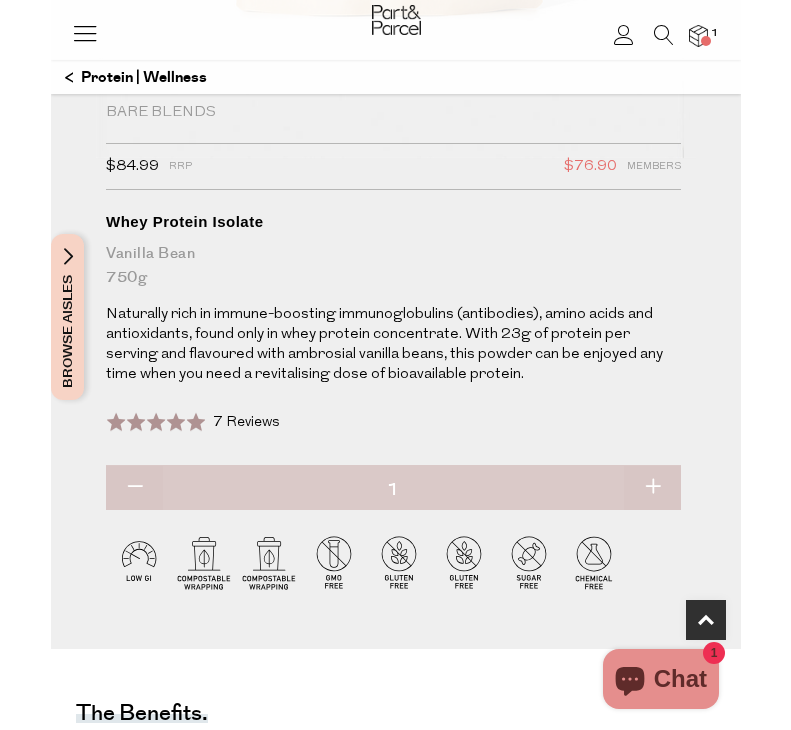 scroll, scrollTop: 0, scrollLeft: 0, axis: both 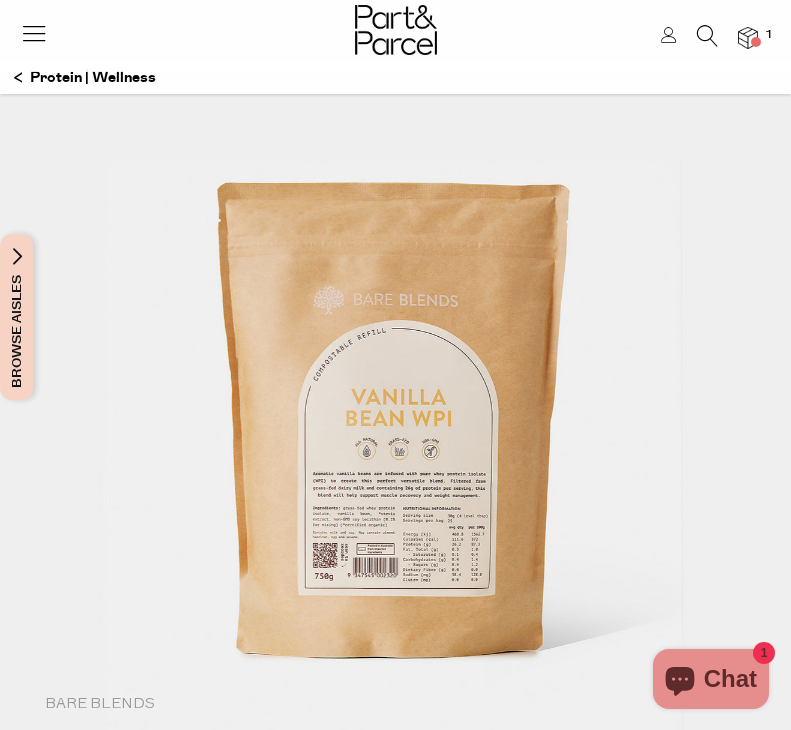 click at bounding box center (34, 33) 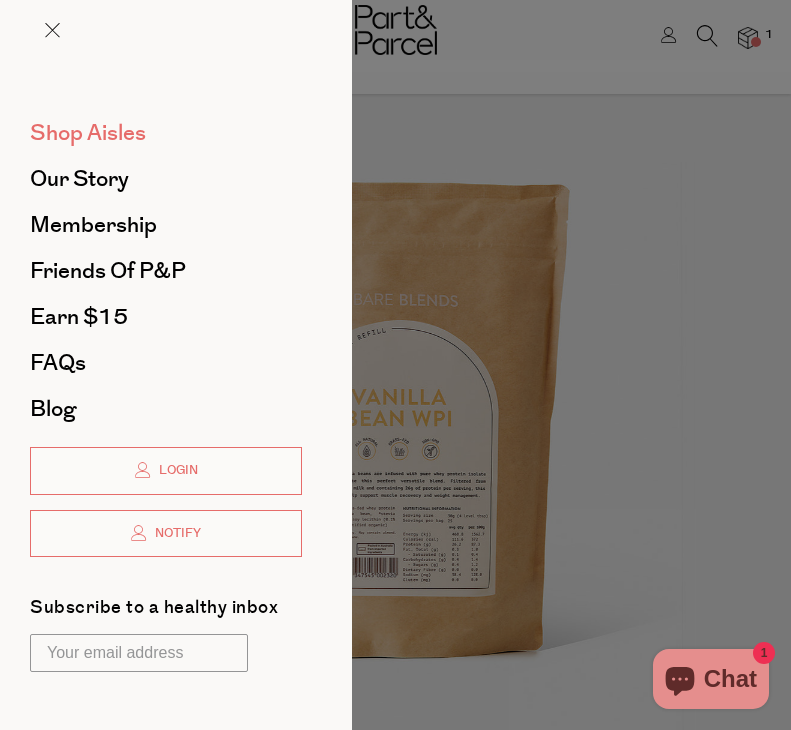 click on "Shop Aisles" at bounding box center [88, 133] 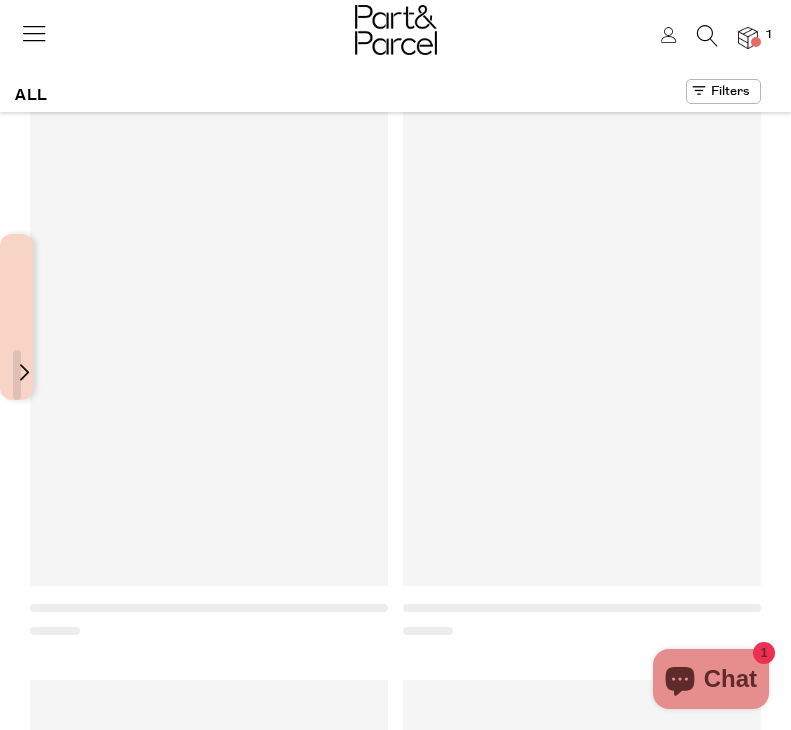 scroll, scrollTop: 0, scrollLeft: 0, axis: both 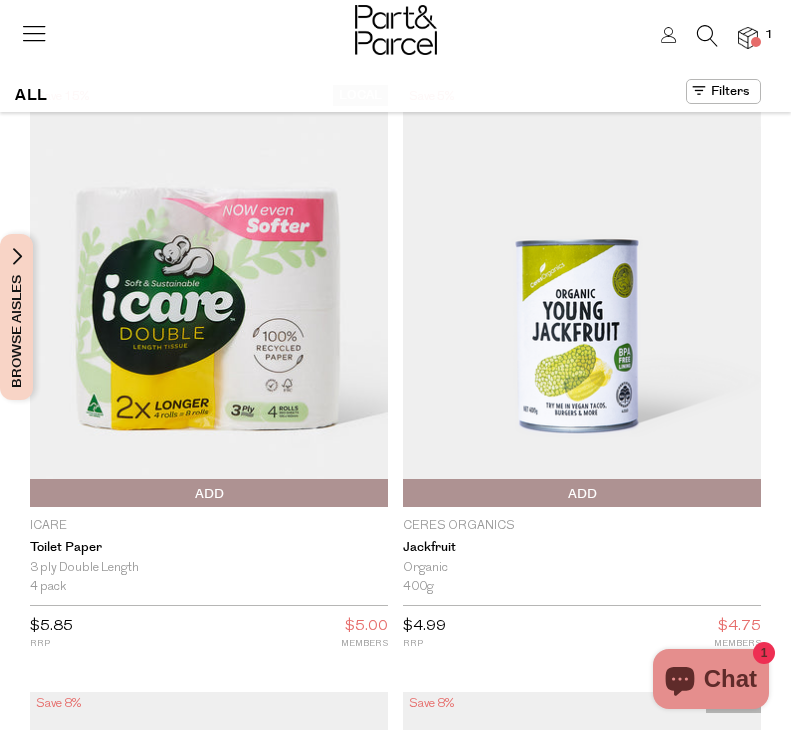 click at bounding box center [34, 33] 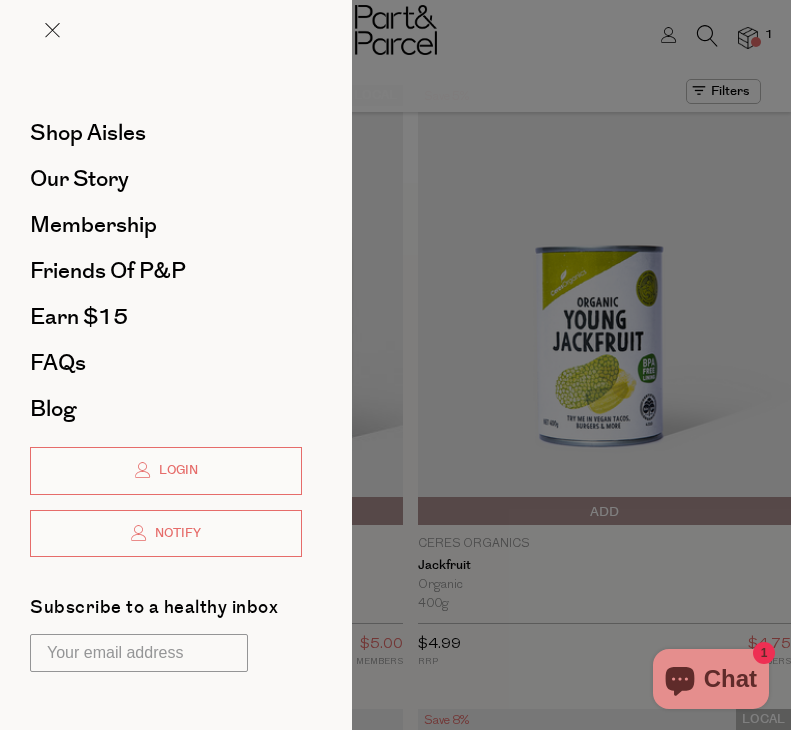 click at bounding box center [395, 365] 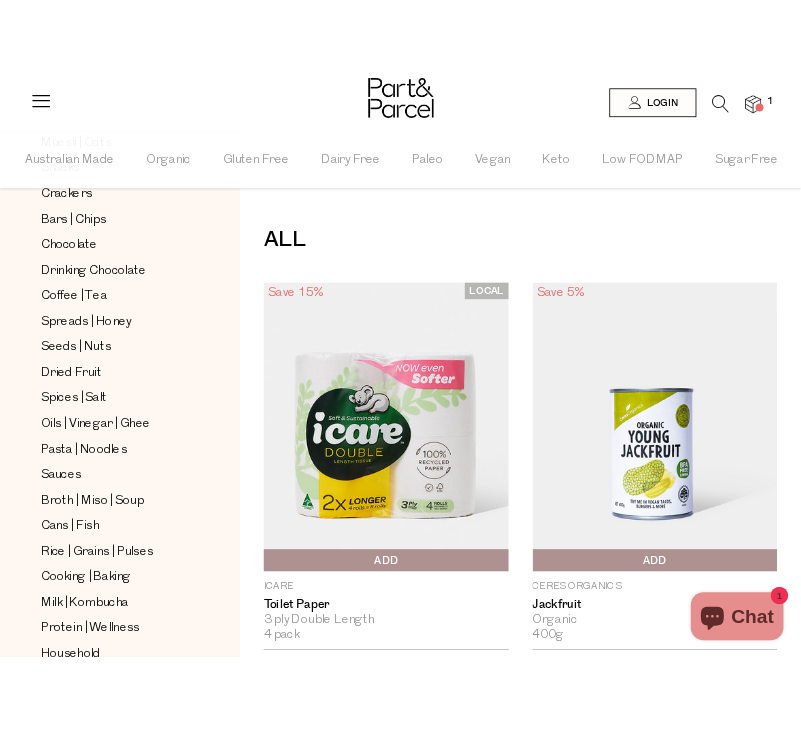 scroll, scrollTop: 349, scrollLeft: 0, axis: vertical 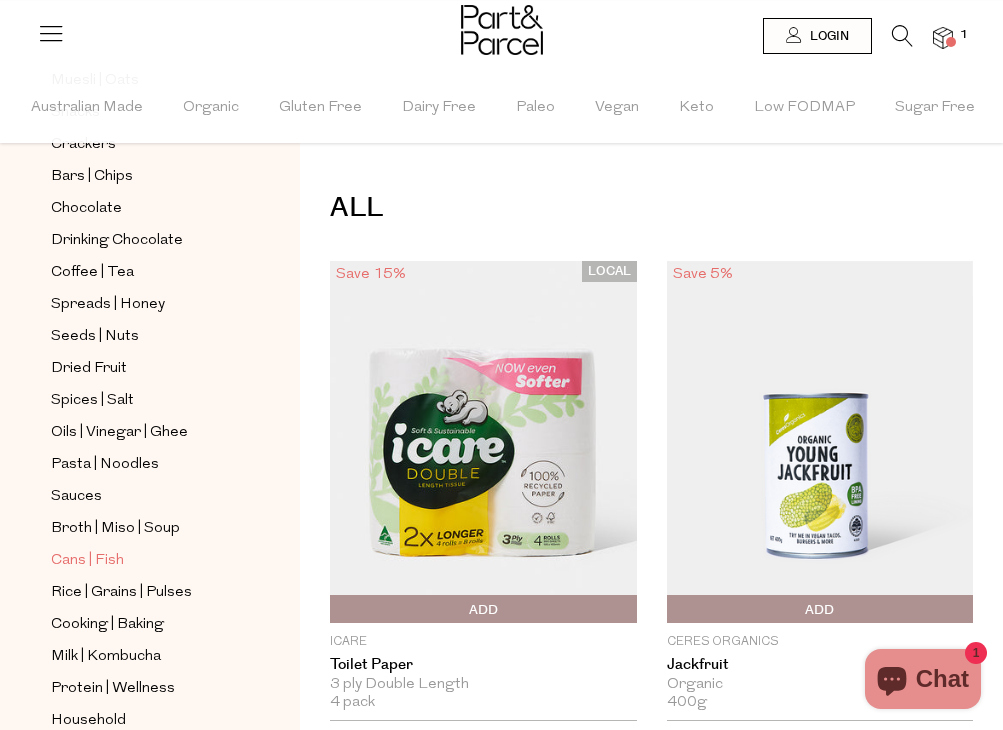 click on "Cans | Fish" at bounding box center [87, 561] 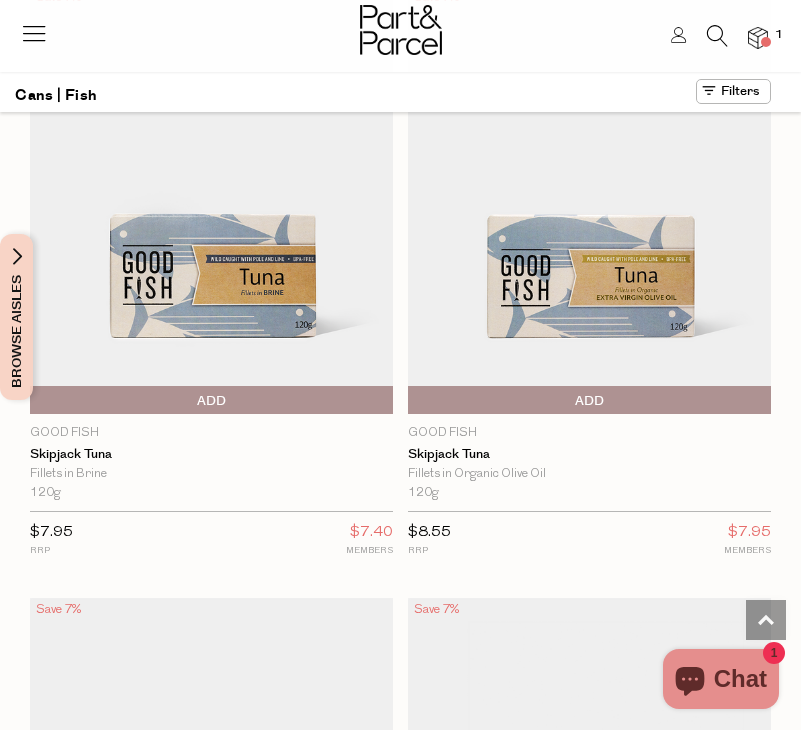 scroll, scrollTop: 5009, scrollLeft: 0, axis: vertical 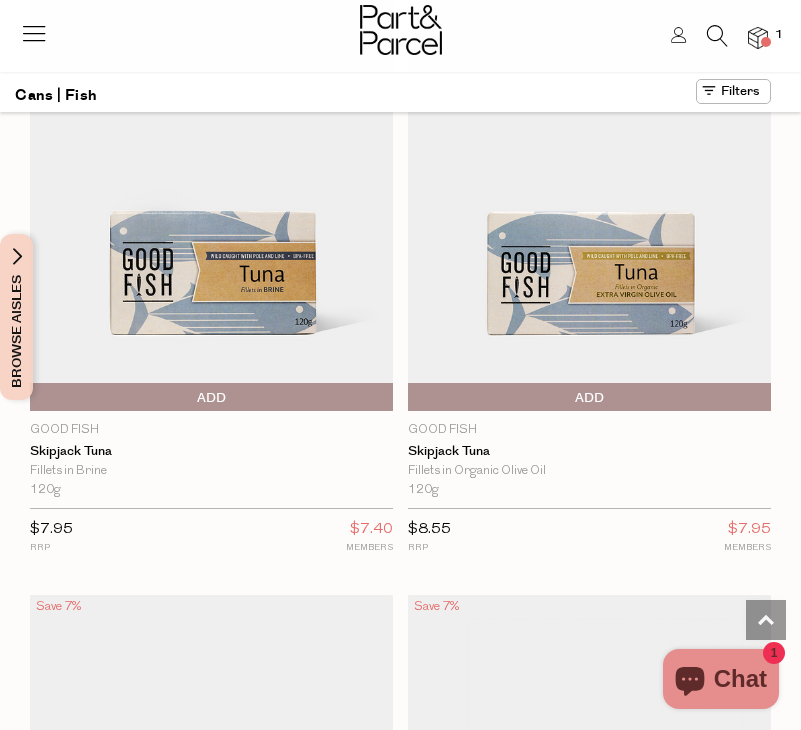click at bounding box center [717, 36] 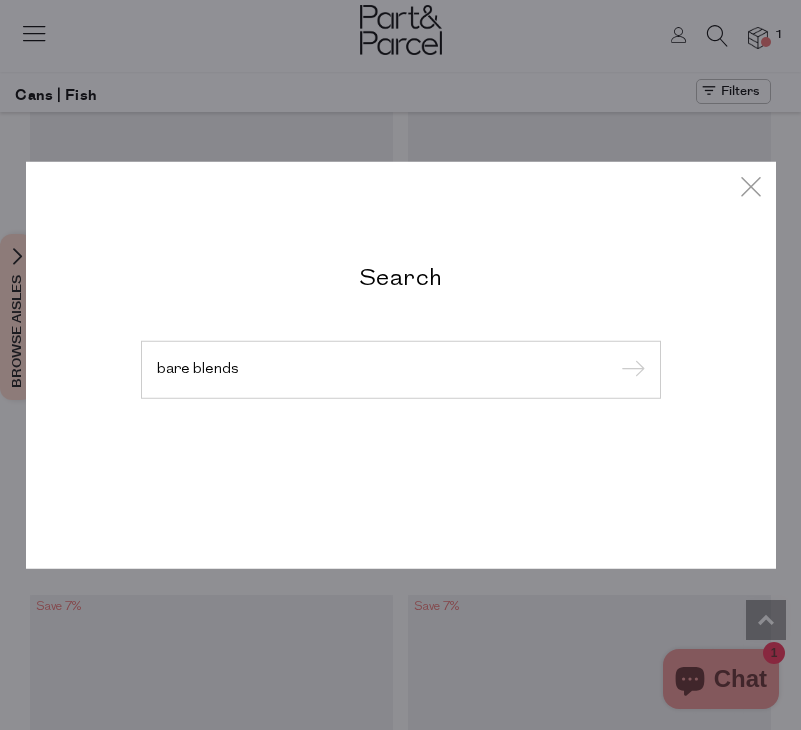 type on "bare blends" 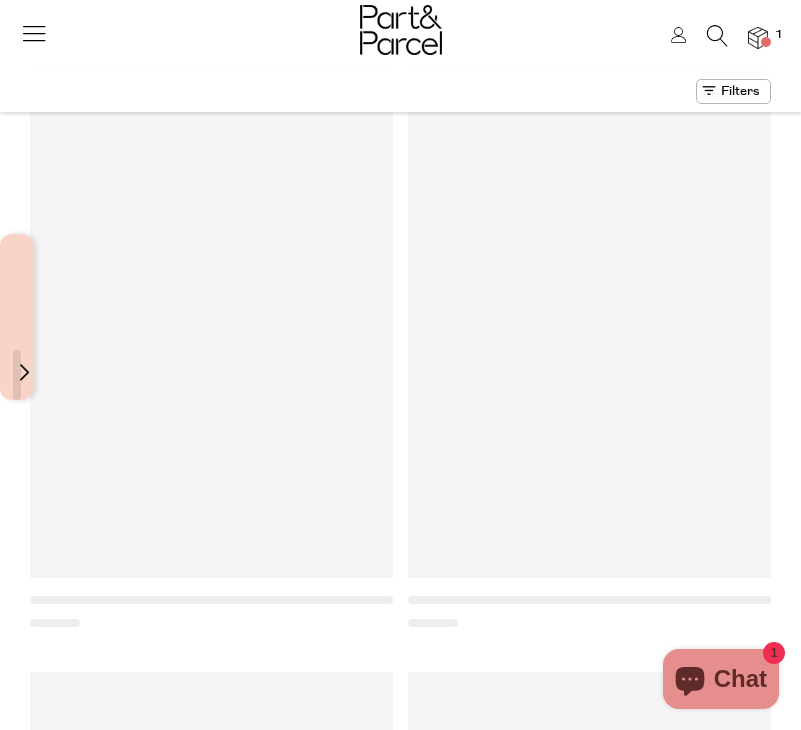 scroll, scrollTop: 0, scrollLeft: 0, axis: both 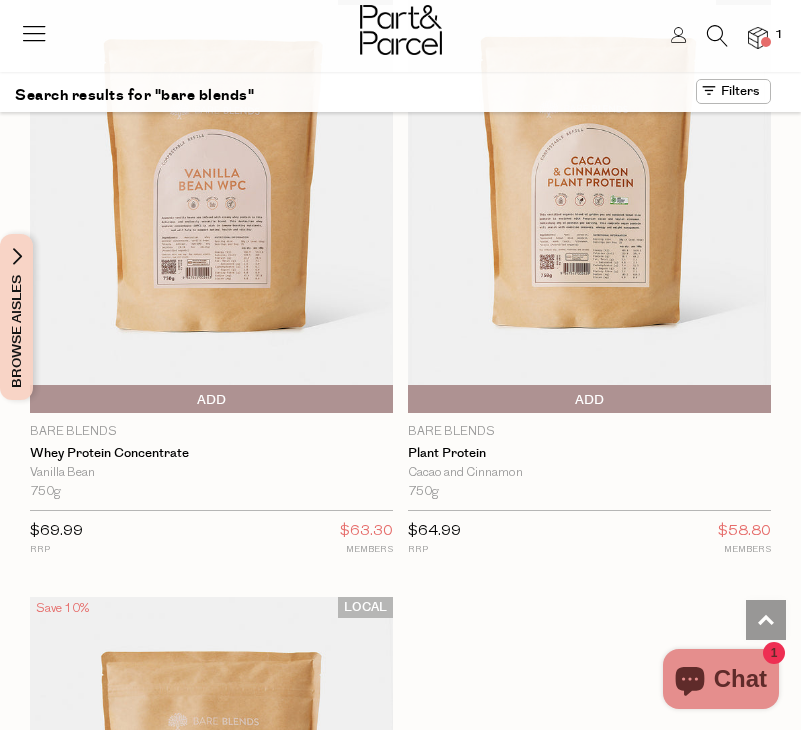 click at bounding box center (589, 198) 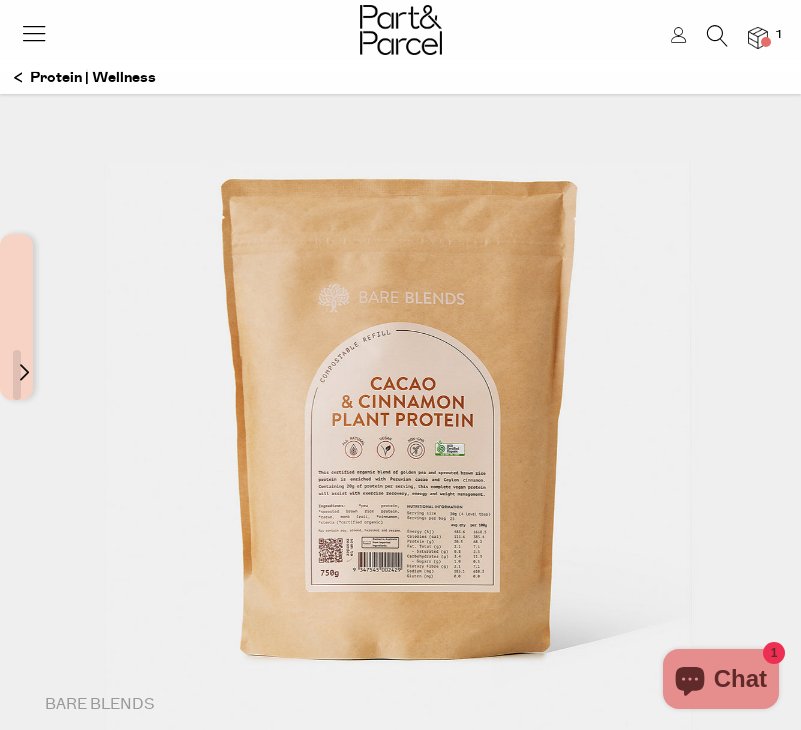 scroll, scrollTop: 0, scrollLeft: 0, axis: both 